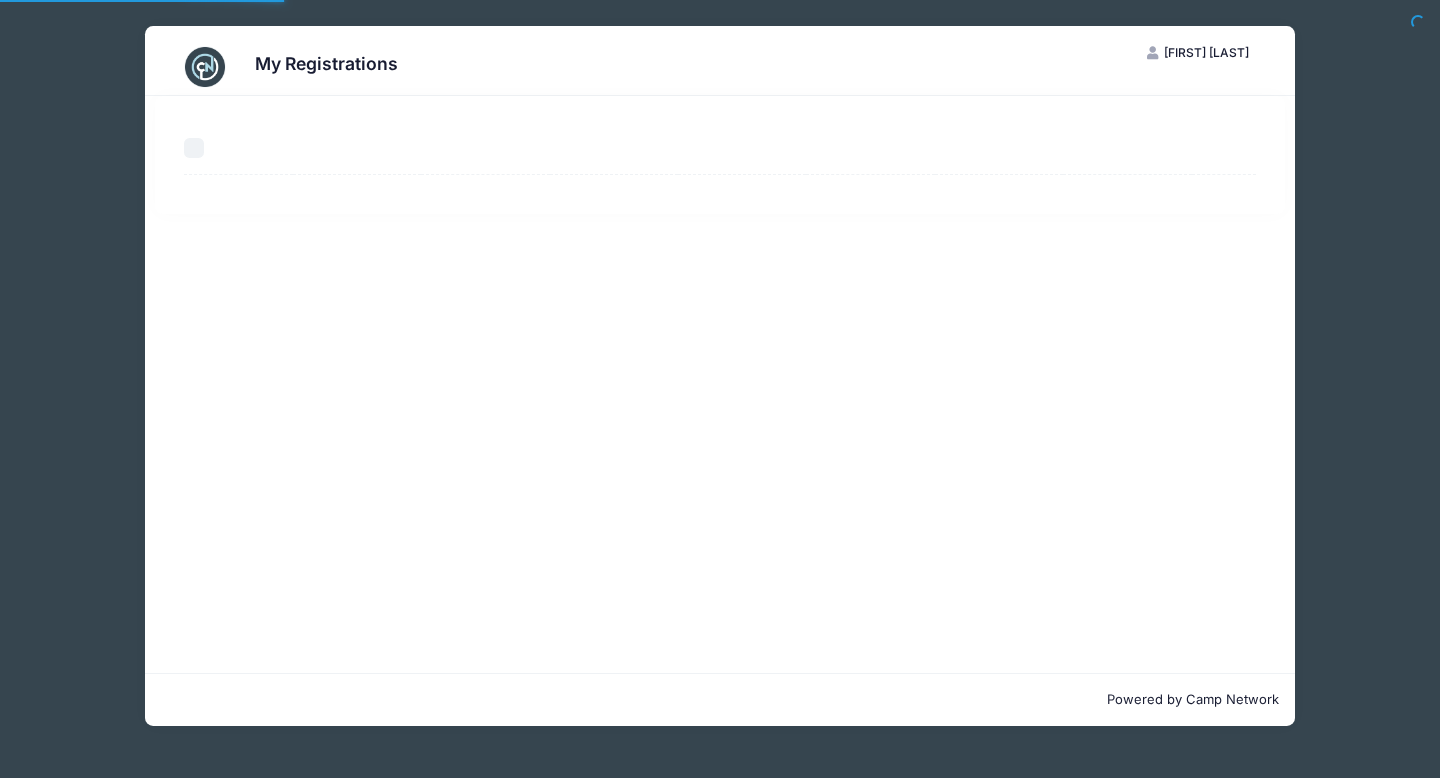 scroll, scrollTop: 0, scrollLeft: 0, axis: both 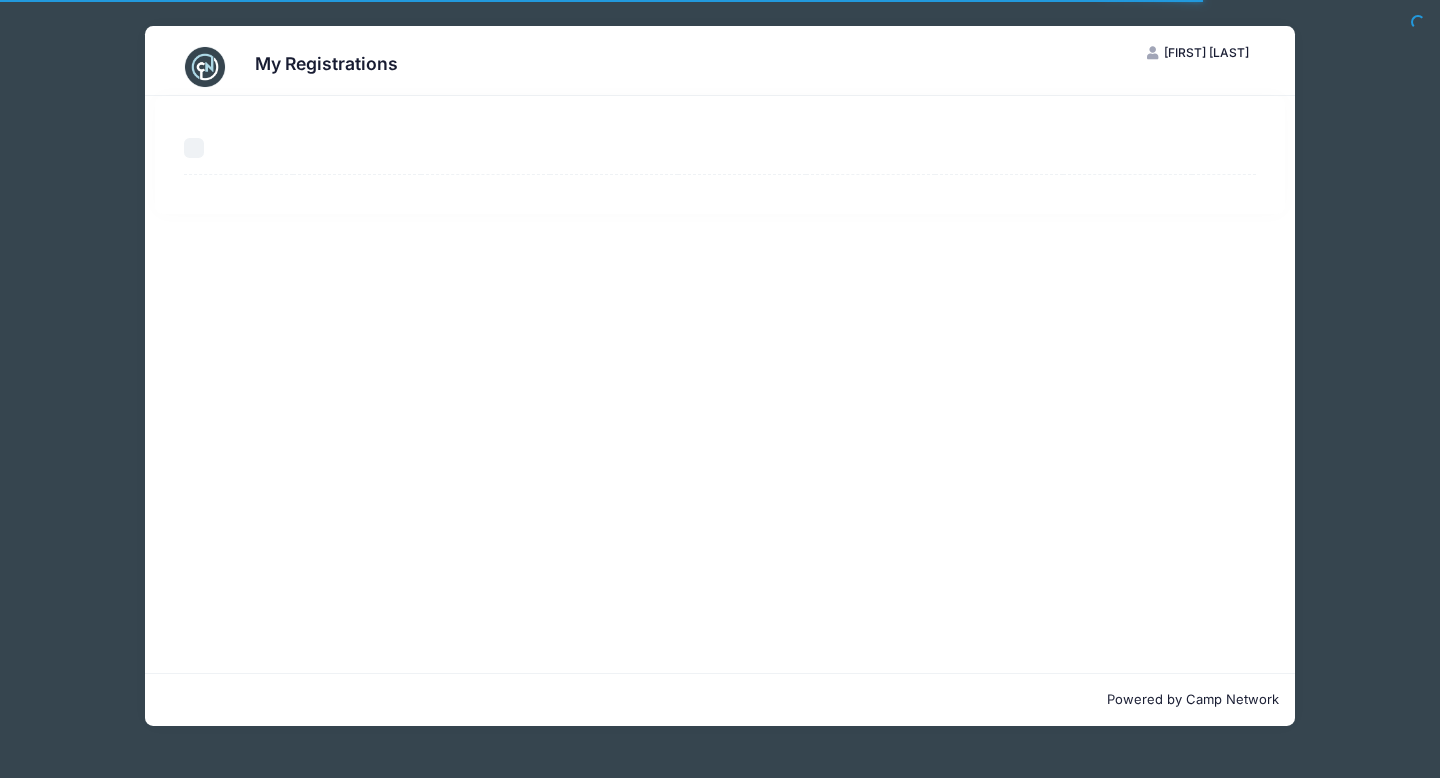 select on "50" 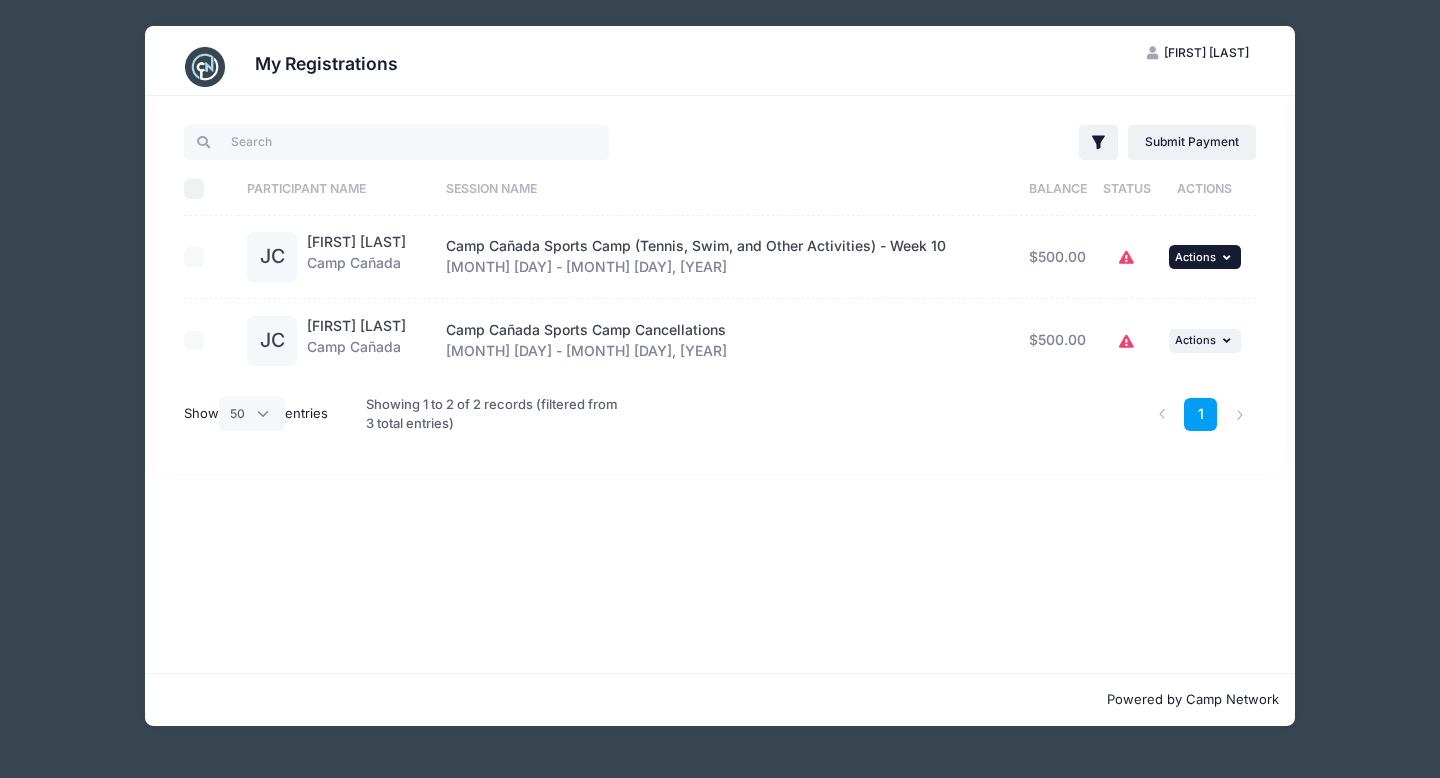 click at bounding box center [1229, 257] 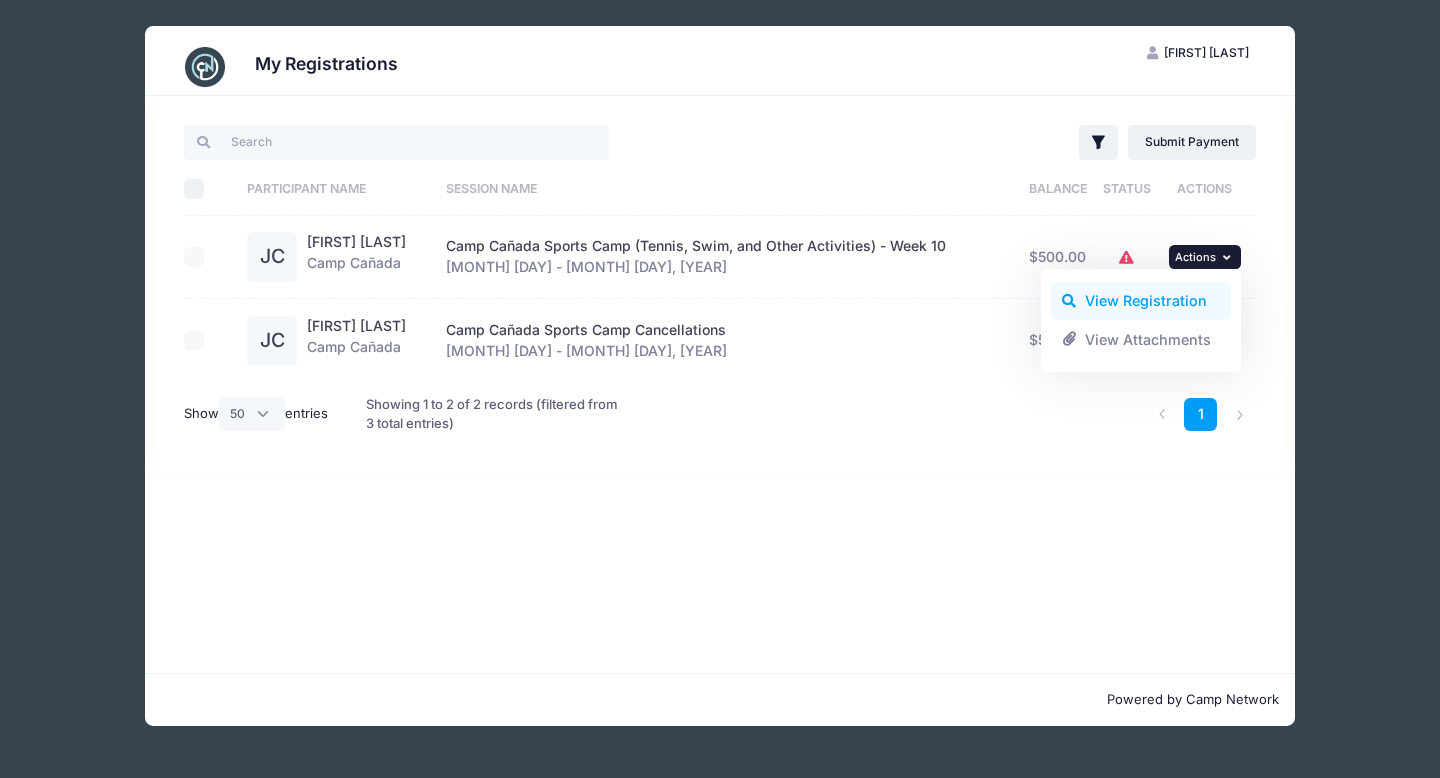 click on "View Registration" at bounding box center (1141, 301) 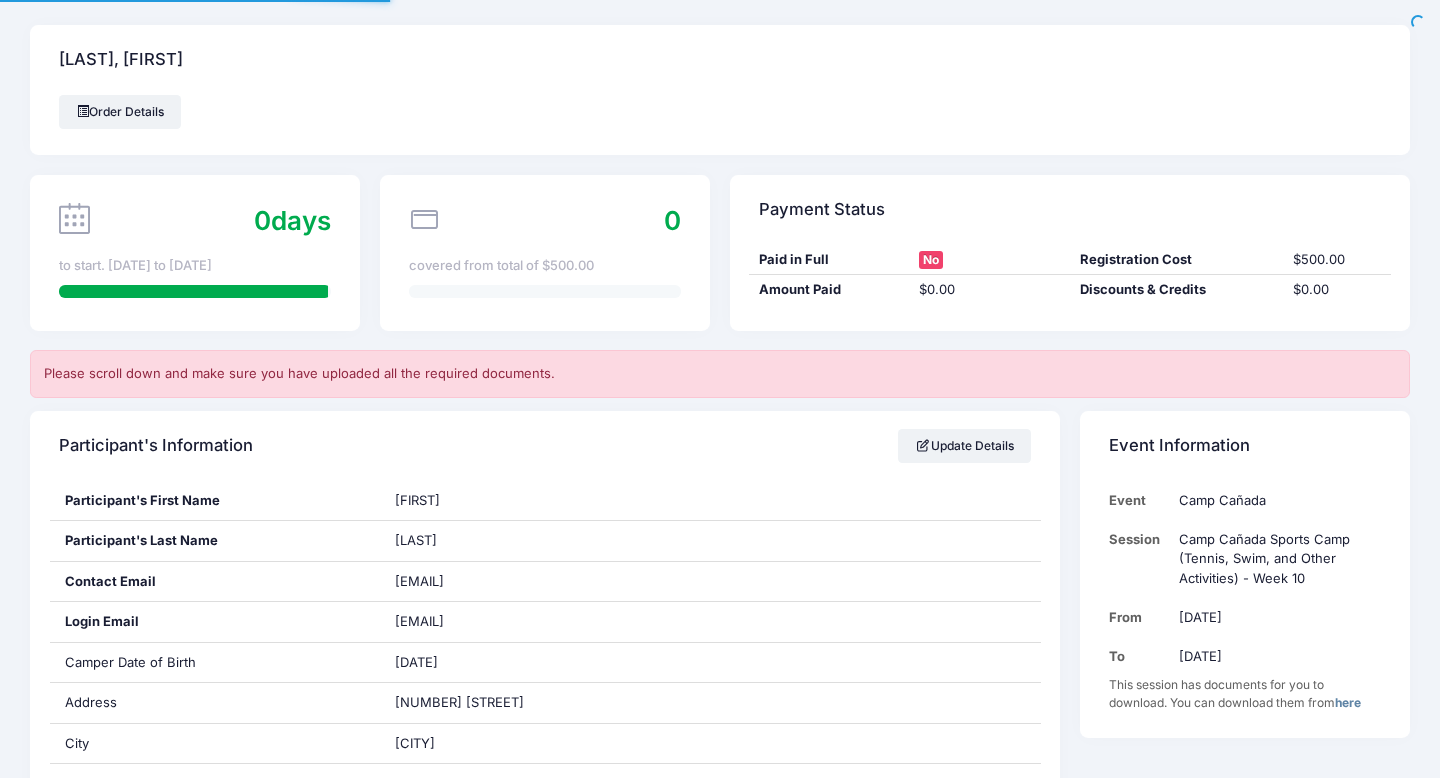 scroll, scrollTop: 0, scrollLeft: 0, axis: both 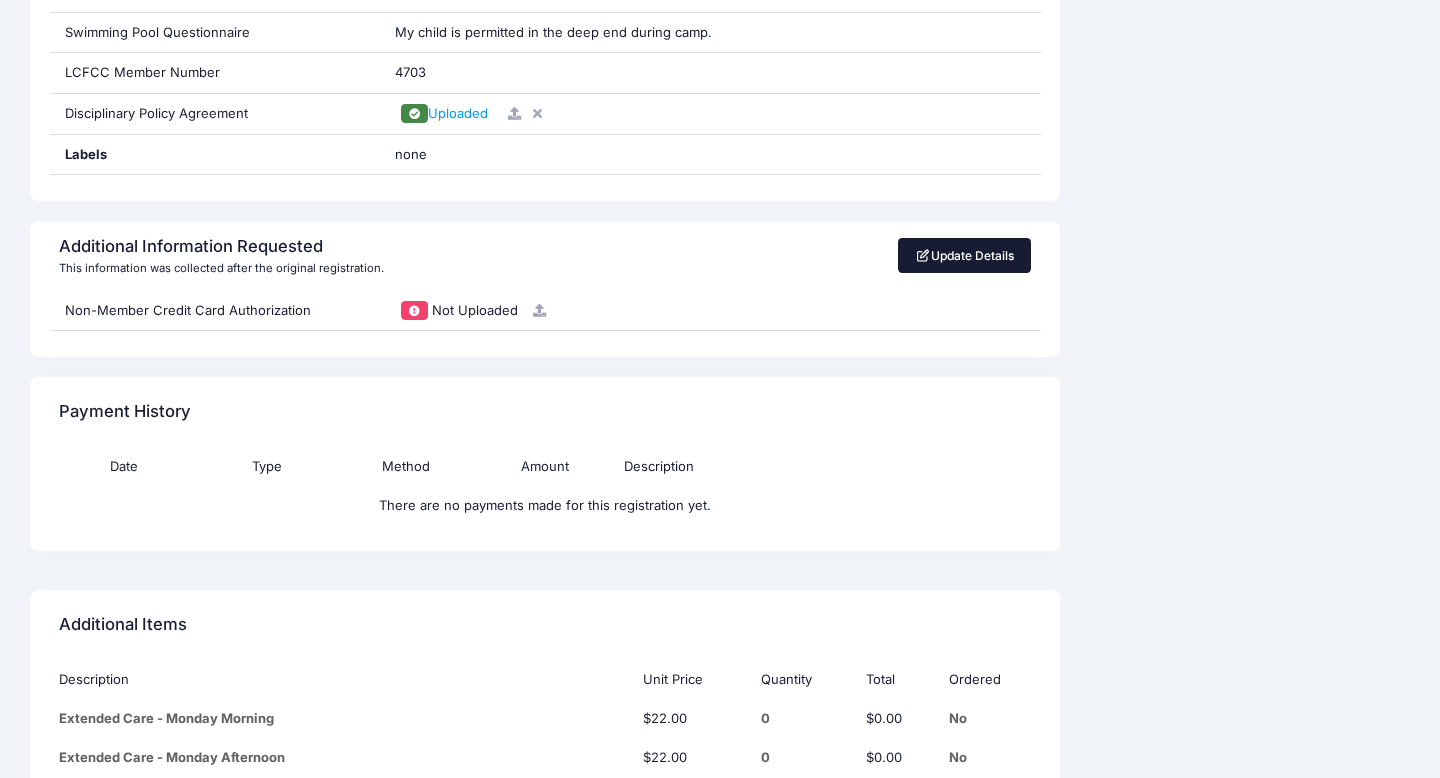 click on "Update Details" at bounding box center [964, 255] 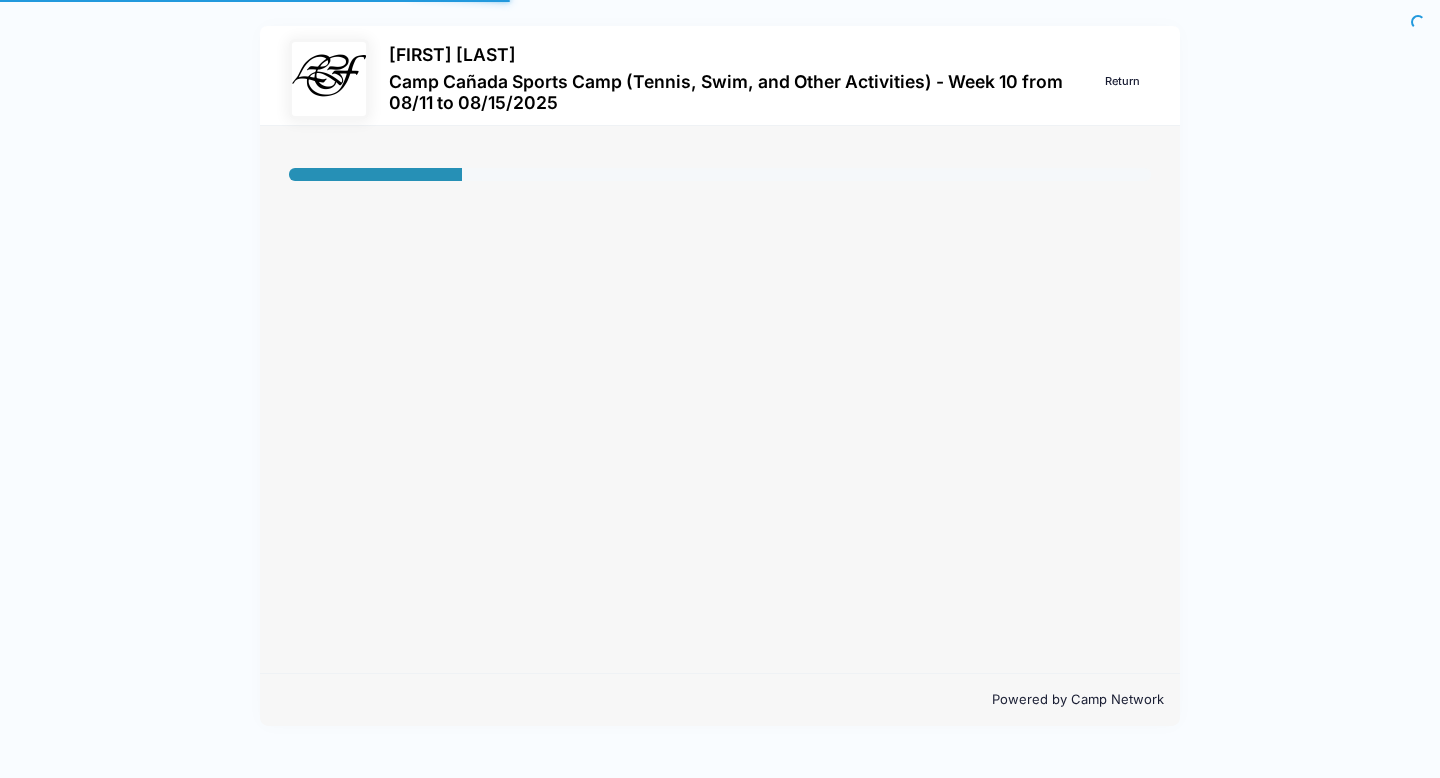 scroll, scrollTop: 0, scrollLeft: 0, axis: both 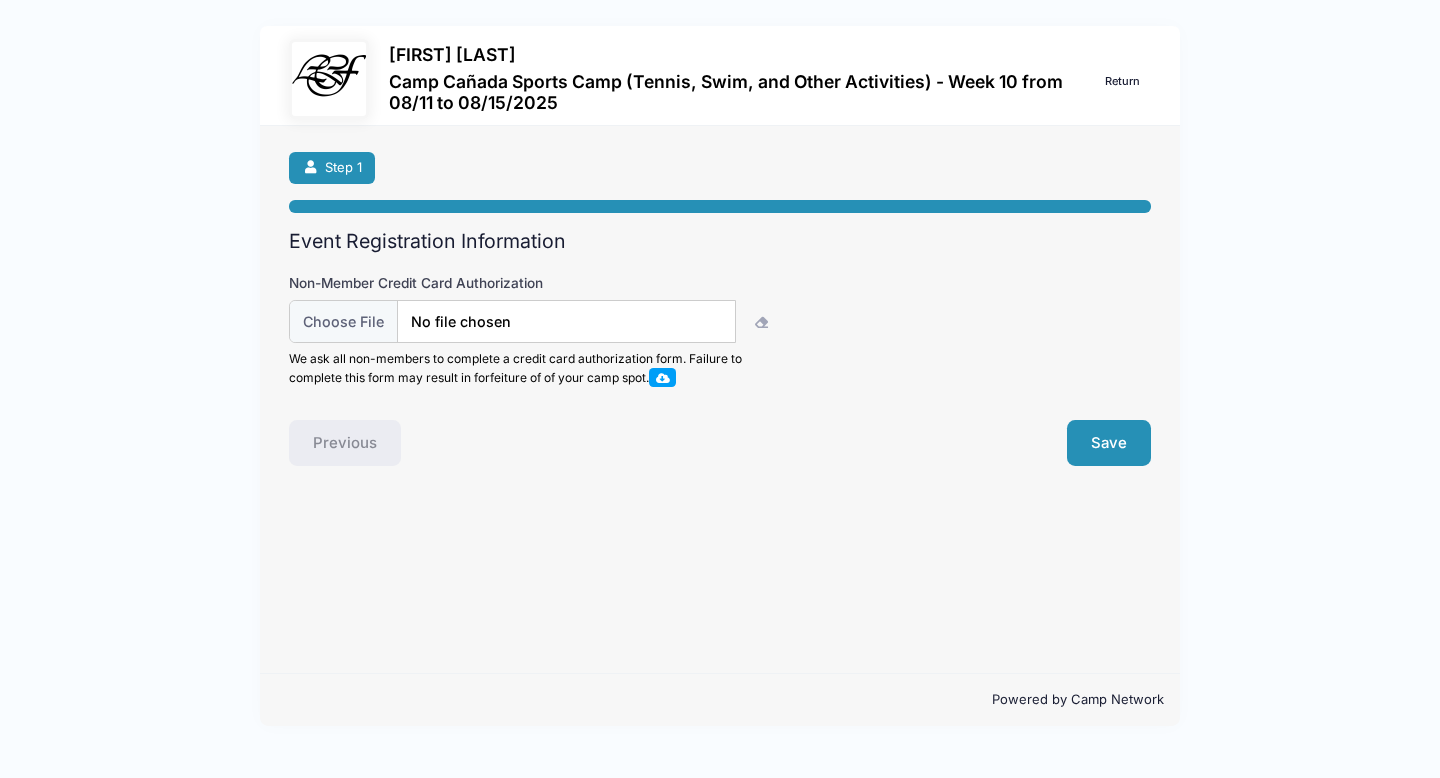 click on "Return" at bounding box center (1123, 82) 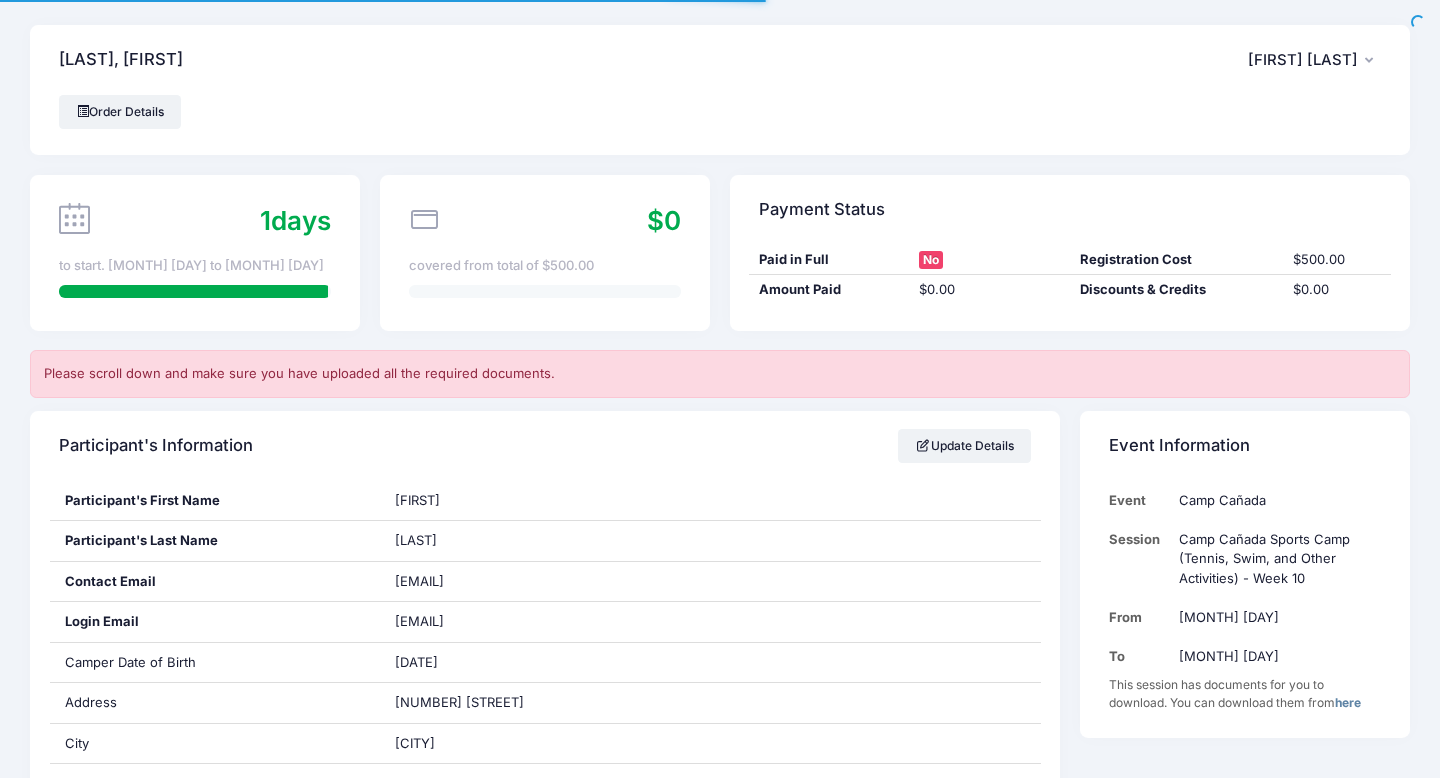 scroll, scrollTop: 0, scrollLeft: 0, axis: both 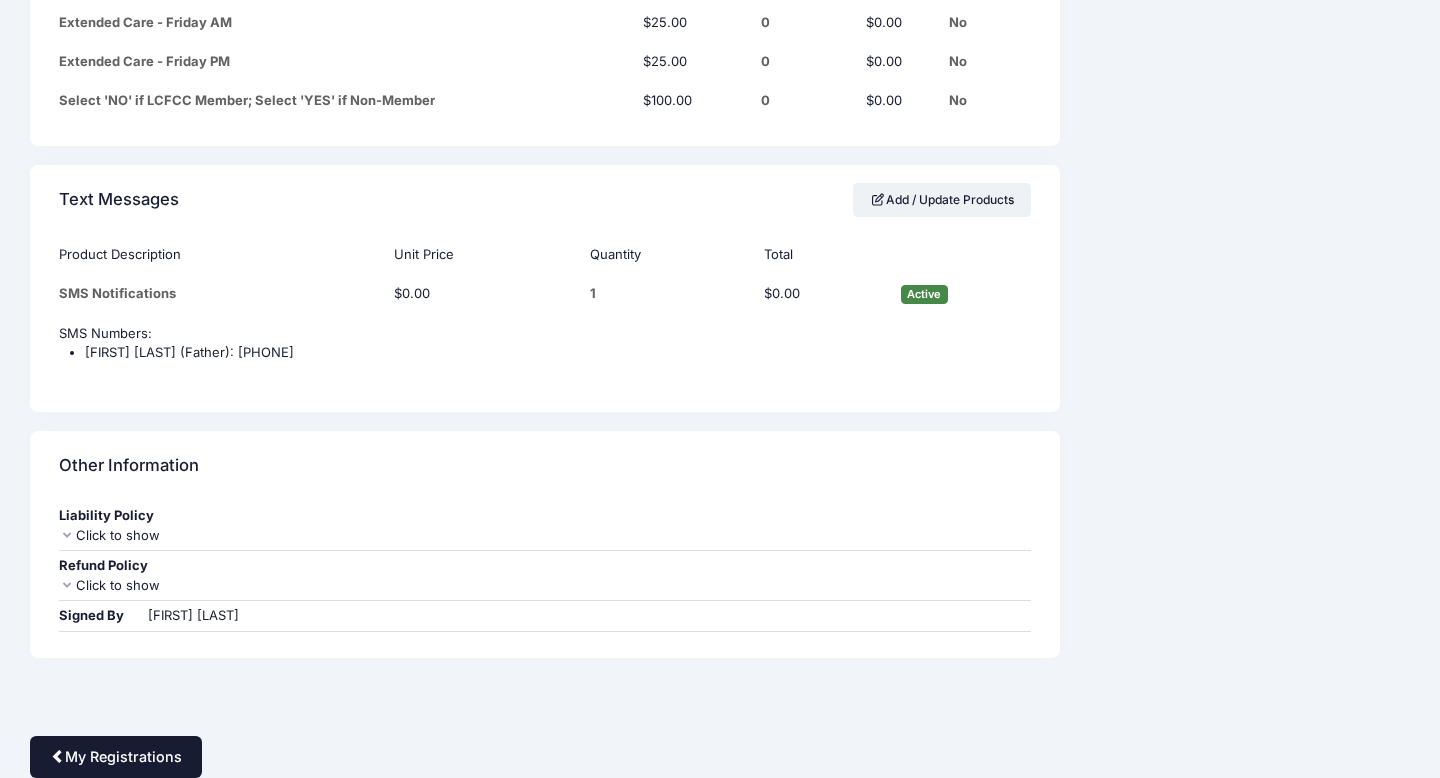 click on "My Registrations" at bounding box center [116, 757] 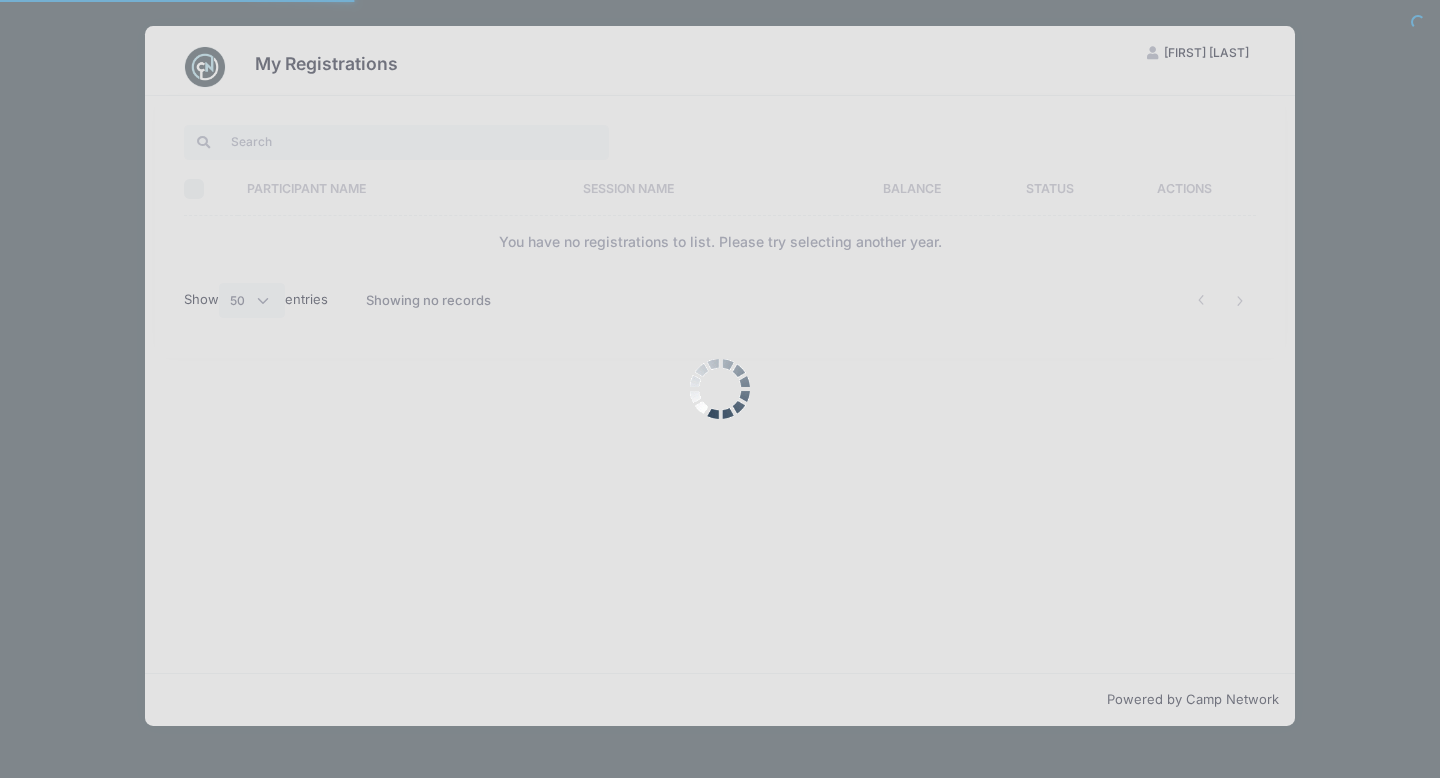 select on "50" 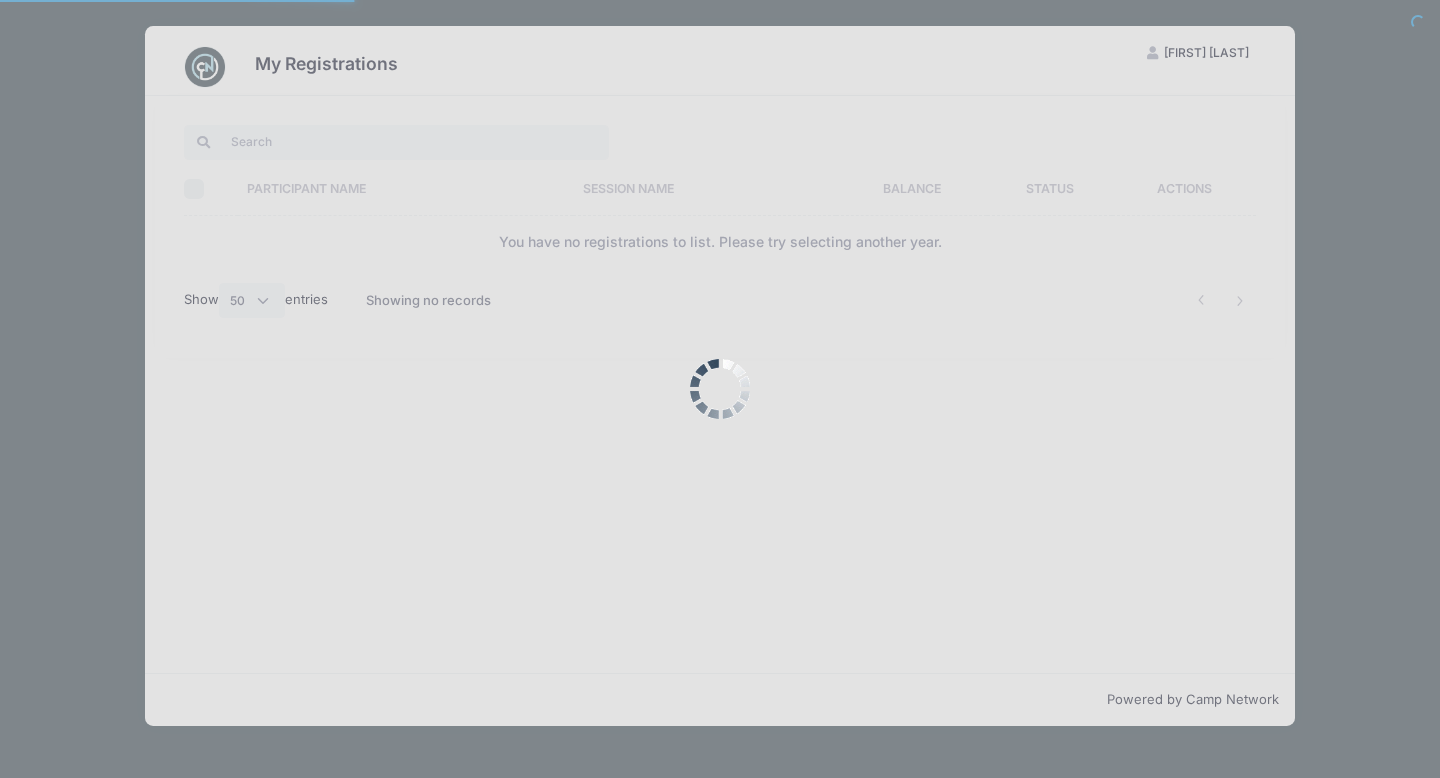 scroll, scrollTop: 0, scrollLeft: 0, axis: both 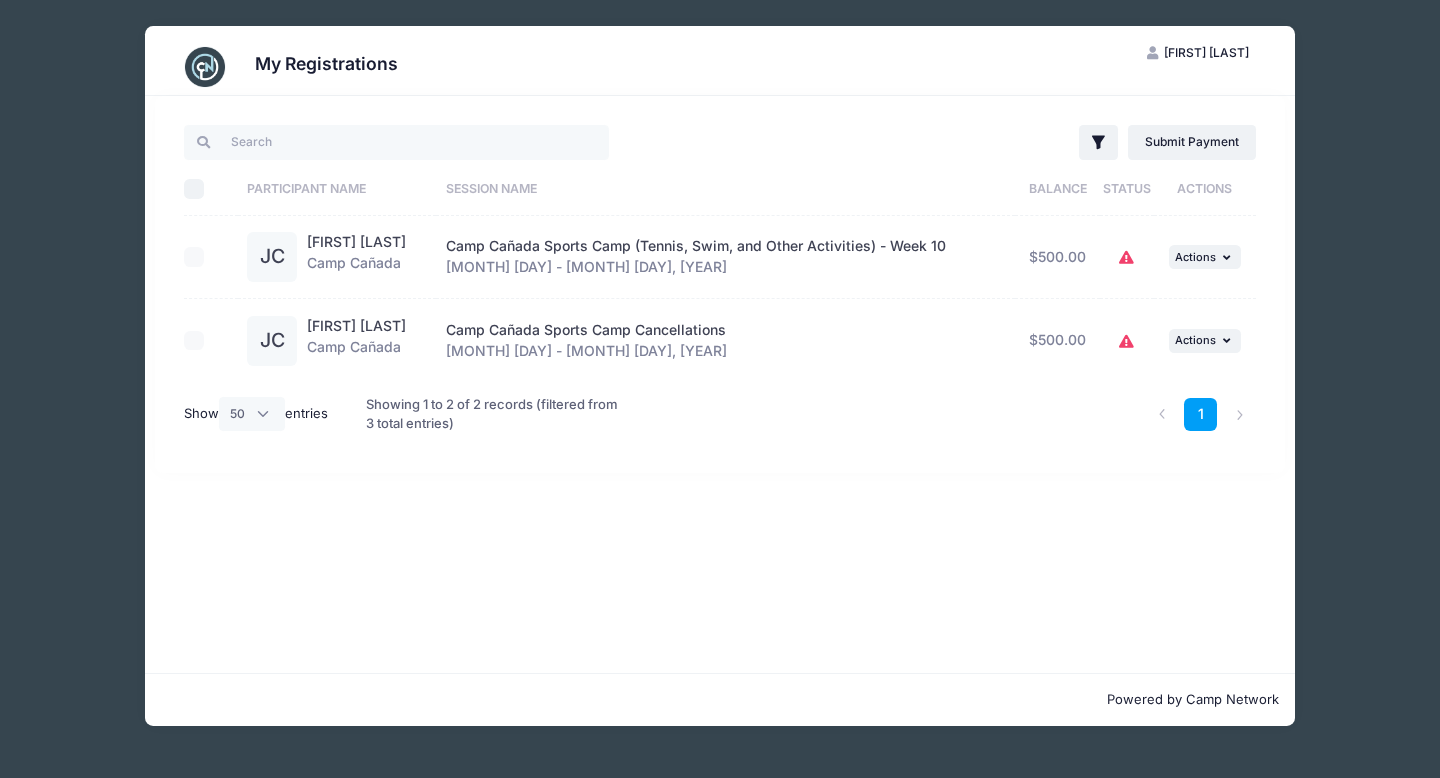 click on "Camp Cañada Sports Camp (Tennis, Swim, and Other Activities) - Week 10" at bounding box center [696, 245] 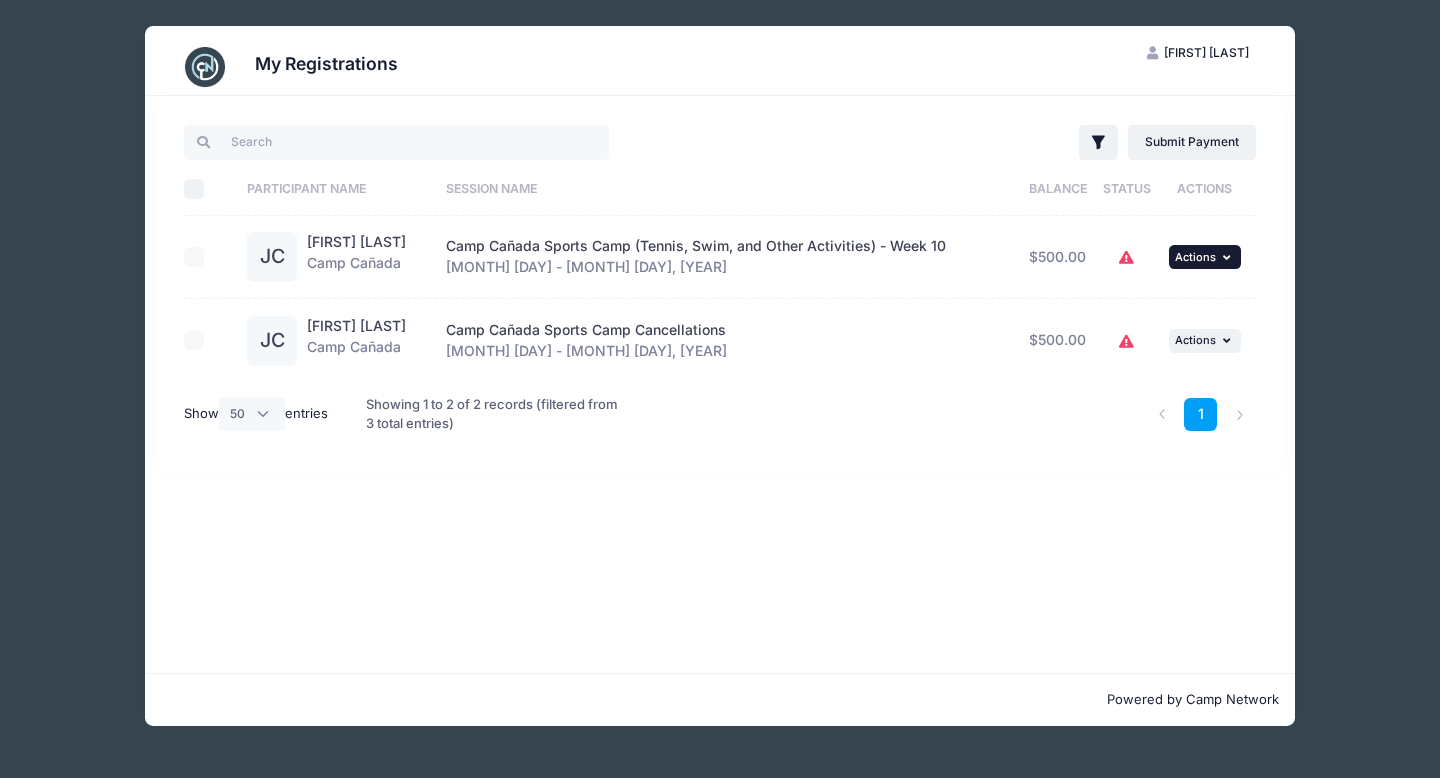 click on "Actions" at bounding box center (1195, 257) 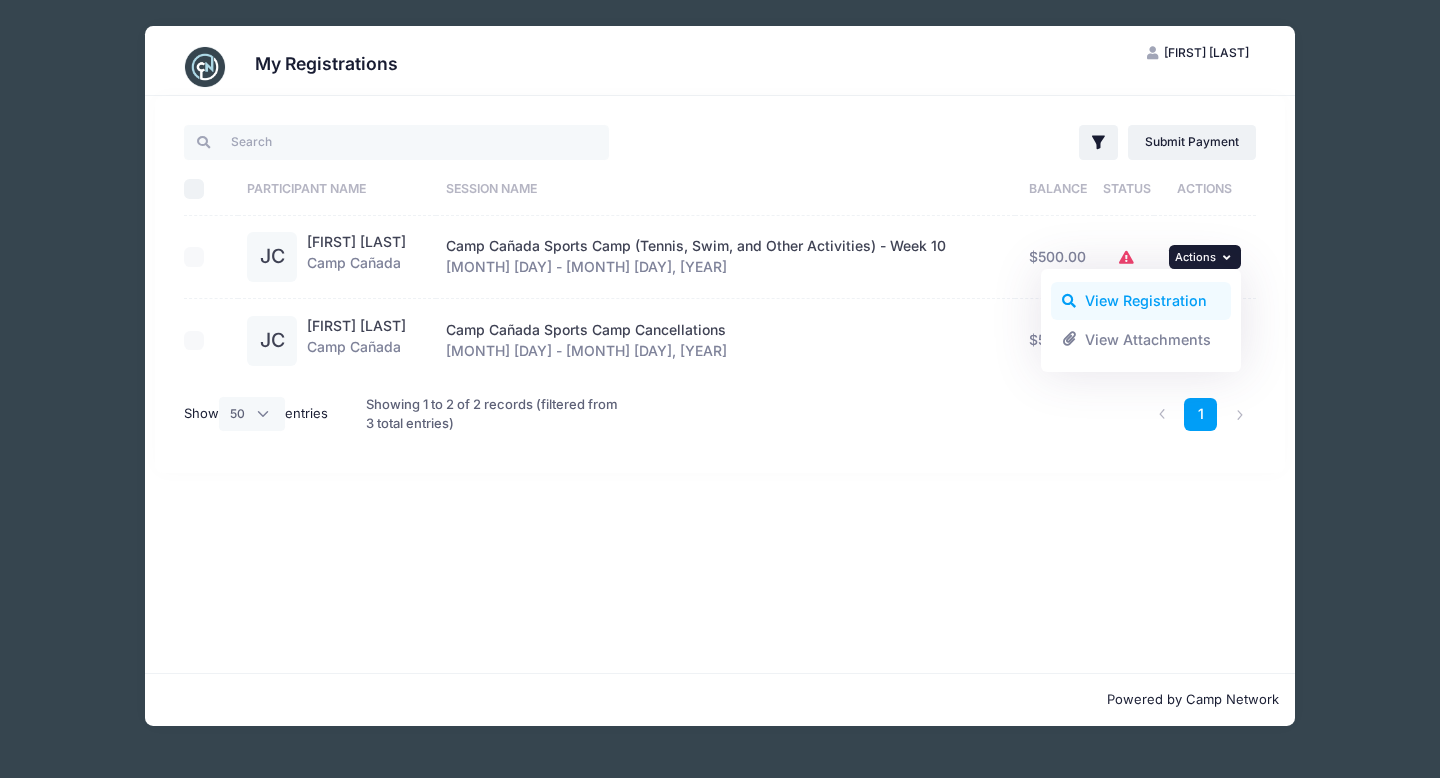 click on "View Registration" at bounding box center (1141, 301) 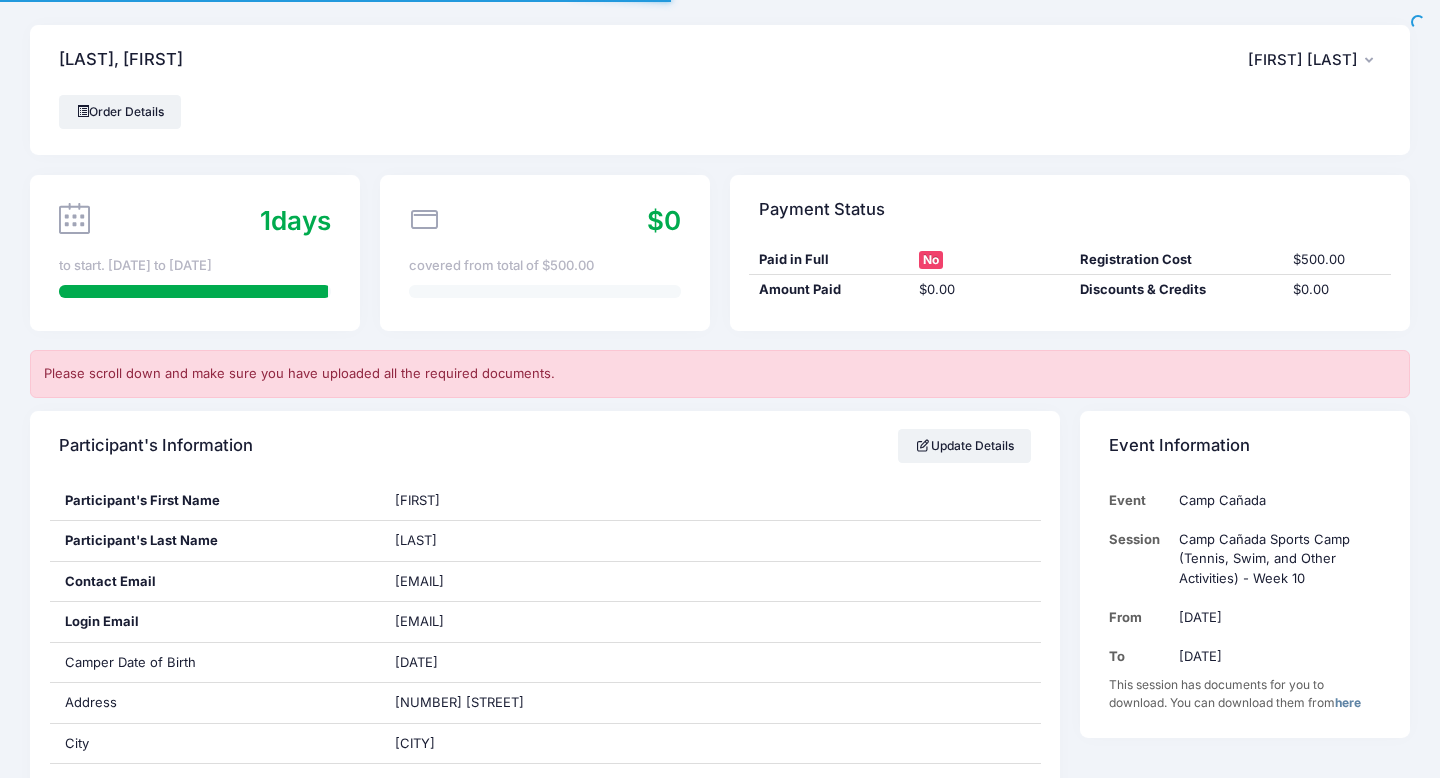 scroll, scrollTop: 0, scrollLeft: 0, axis: both 